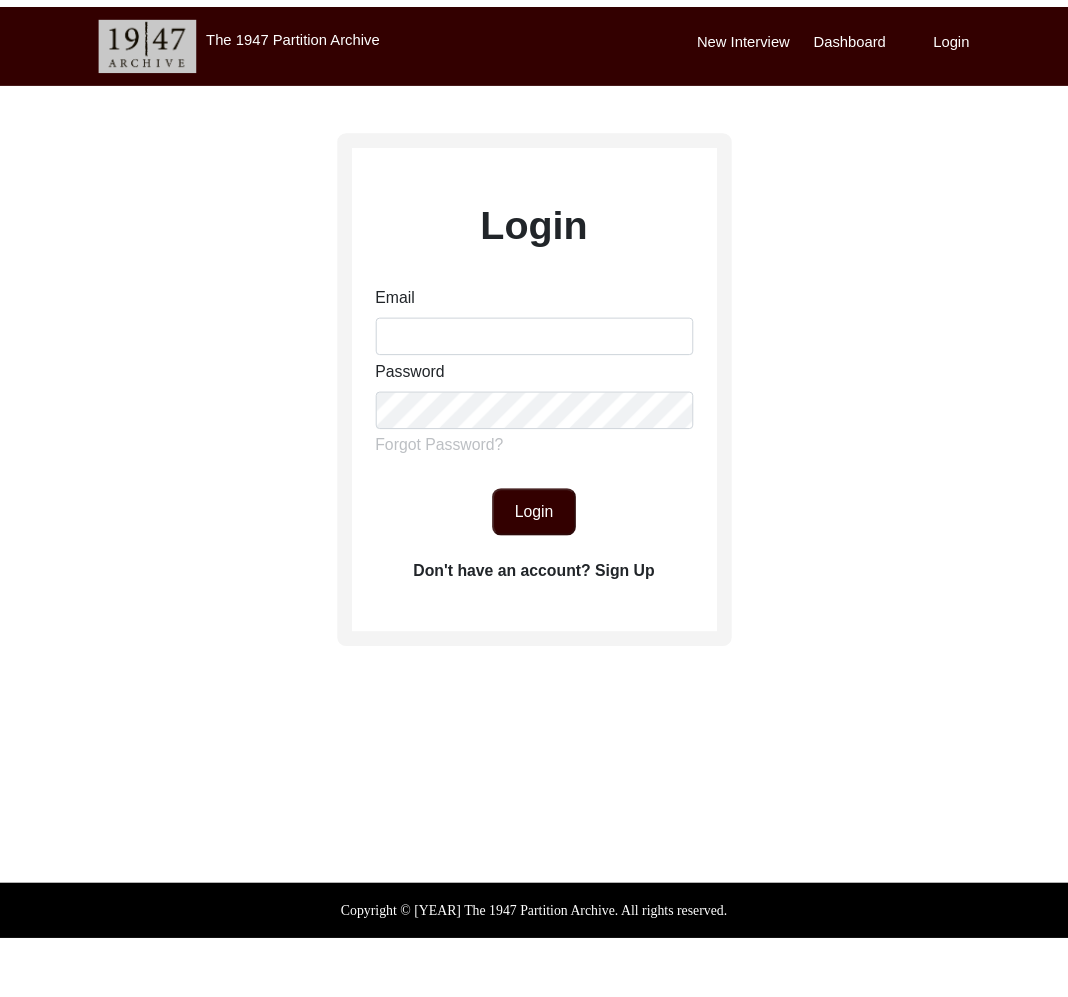 scroll, scrollTop: 0, scrollLeft: 0, axis: both 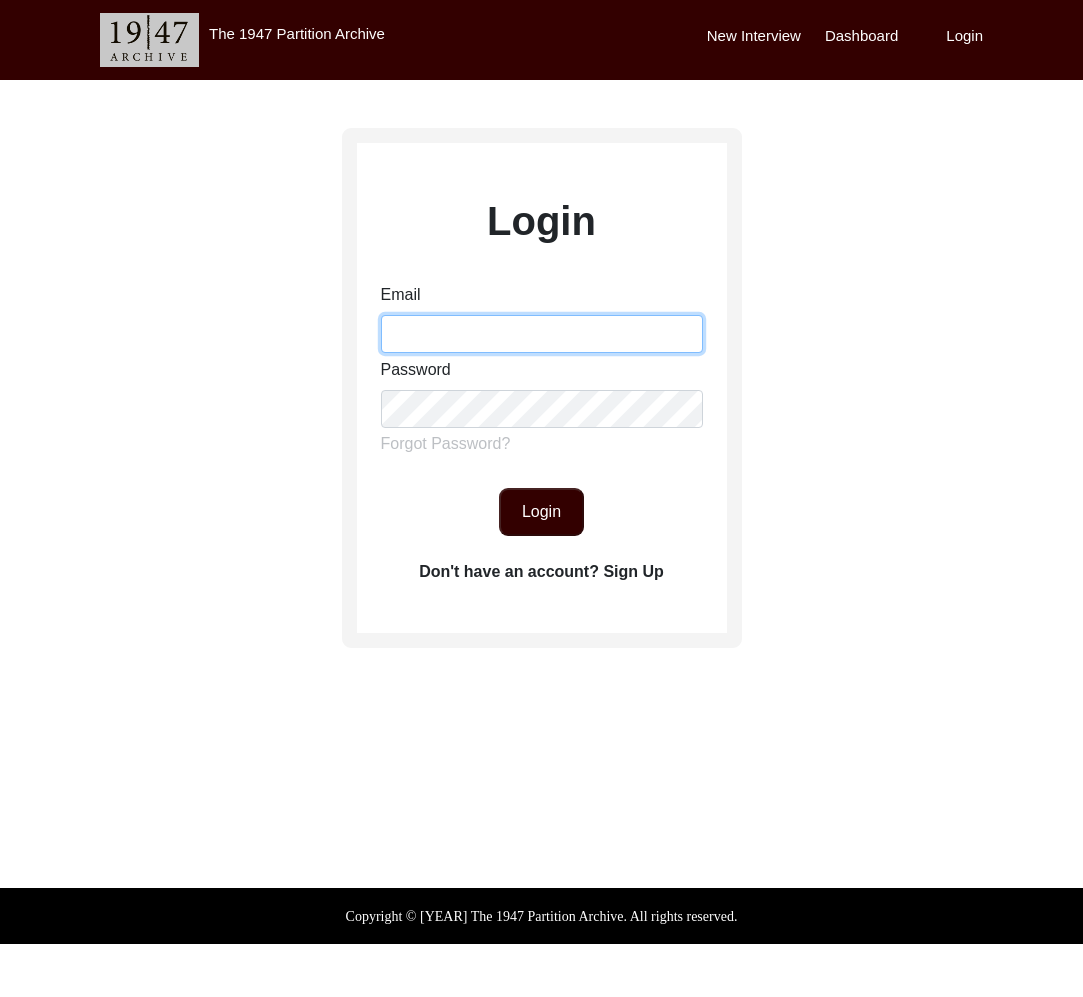click on "Email" at bounding box center (542, 334) 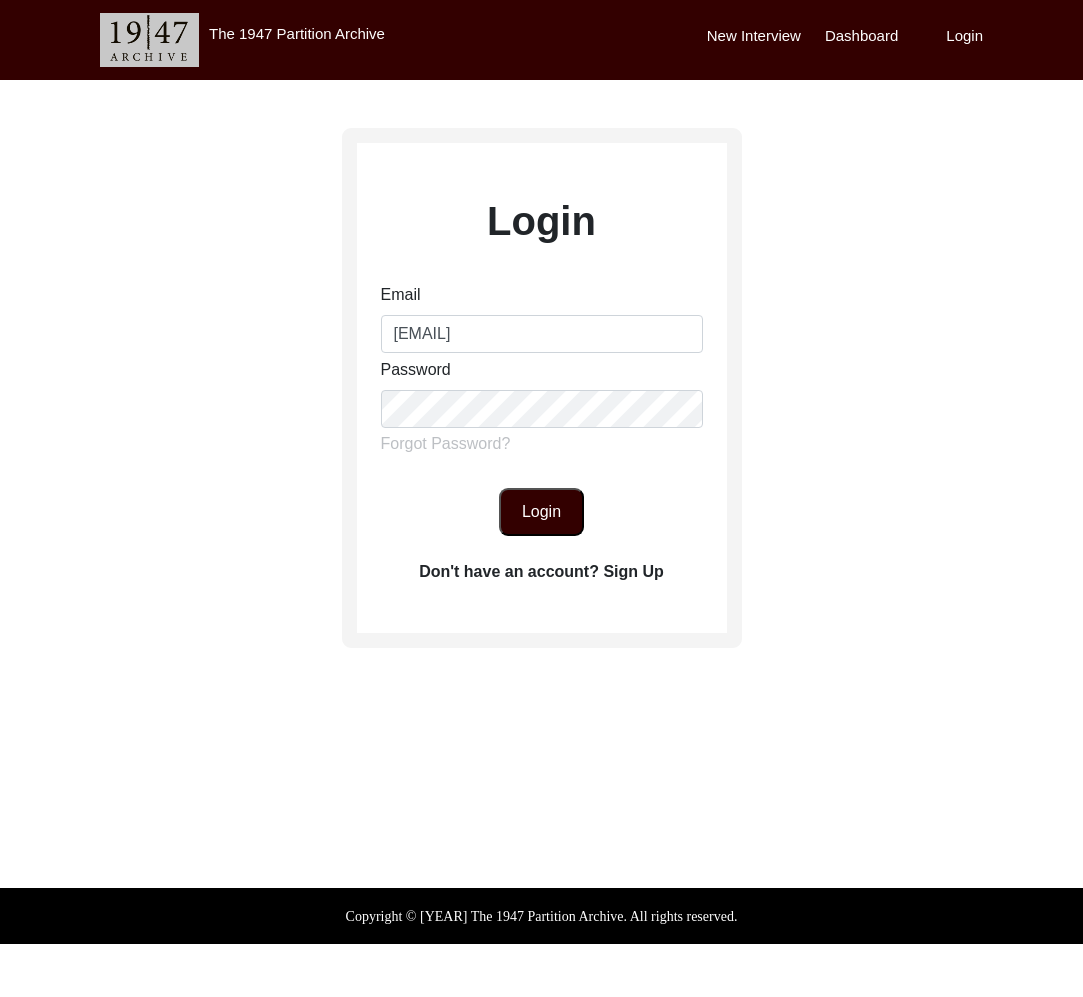 click on "Login" at bounding box center [541, 512] 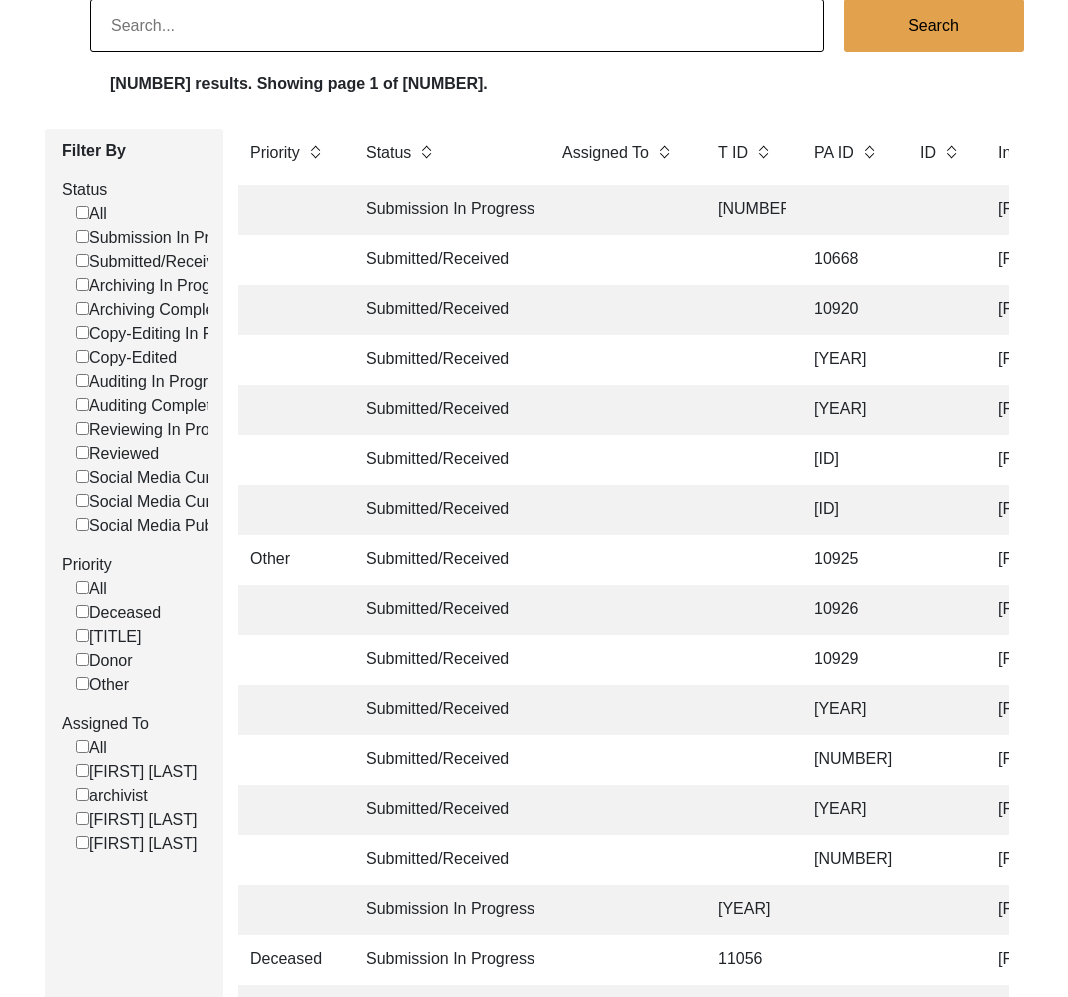 scroll, scrollTop: 197, scrollLeft: 0, axis: vertical 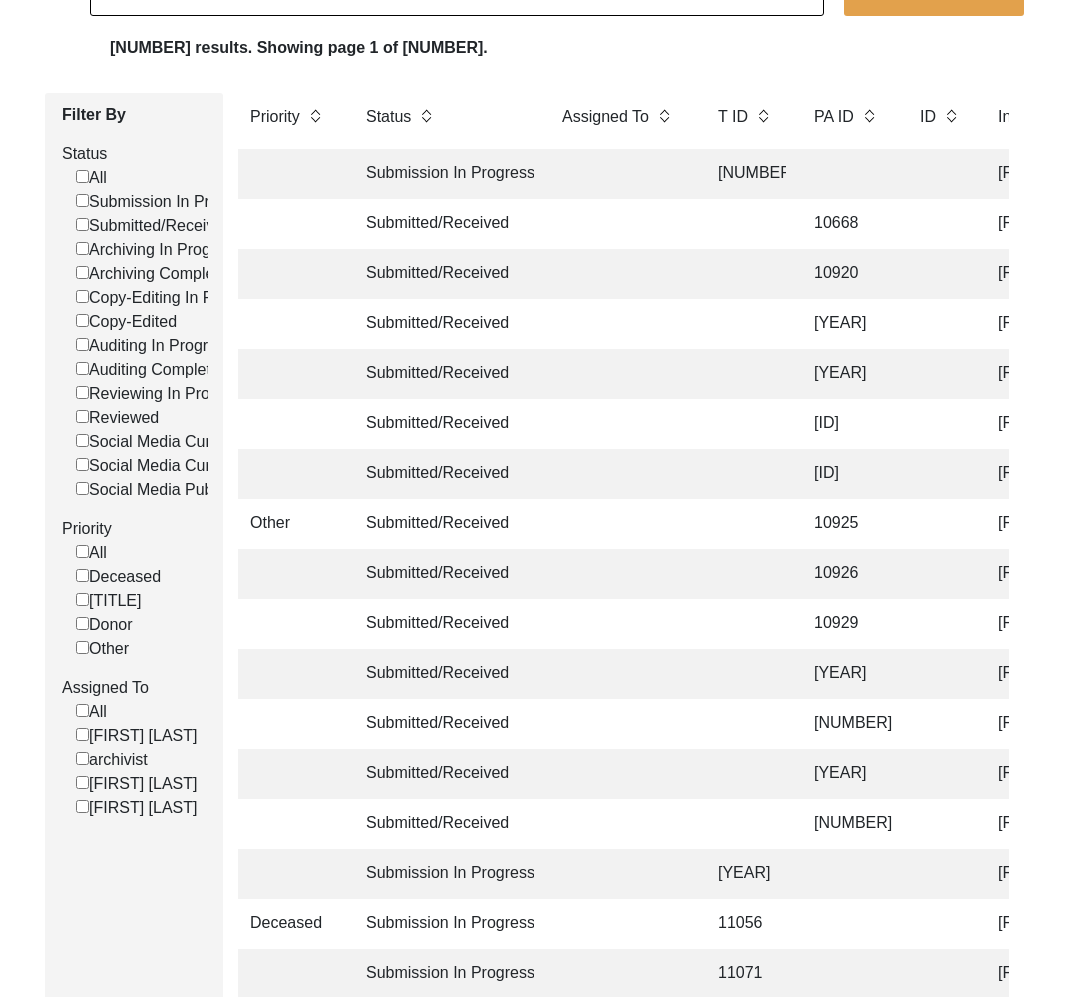 click on "[FIRST] [LAST]" at bounding box center [118, 577] 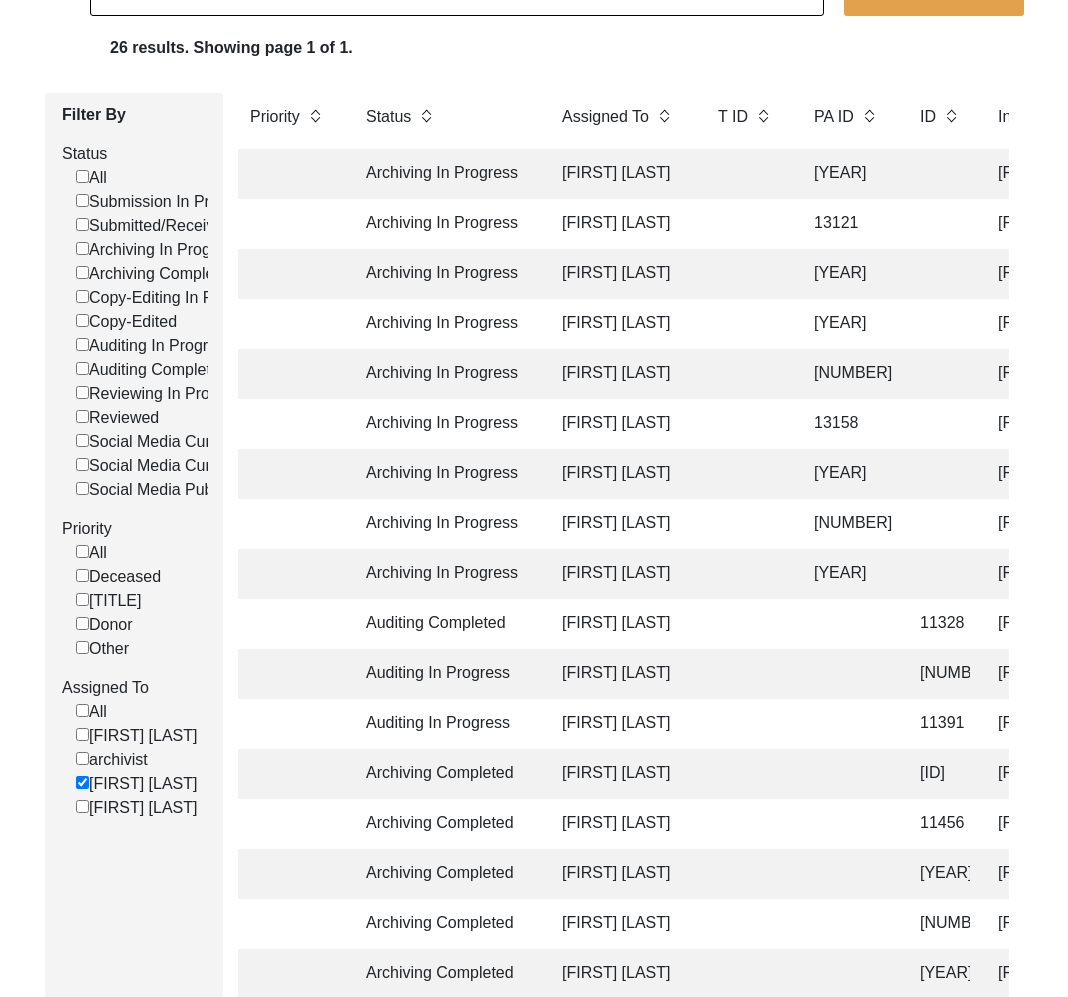 scroll, scrollTop: 0, scrollLeft: 0, axis: both 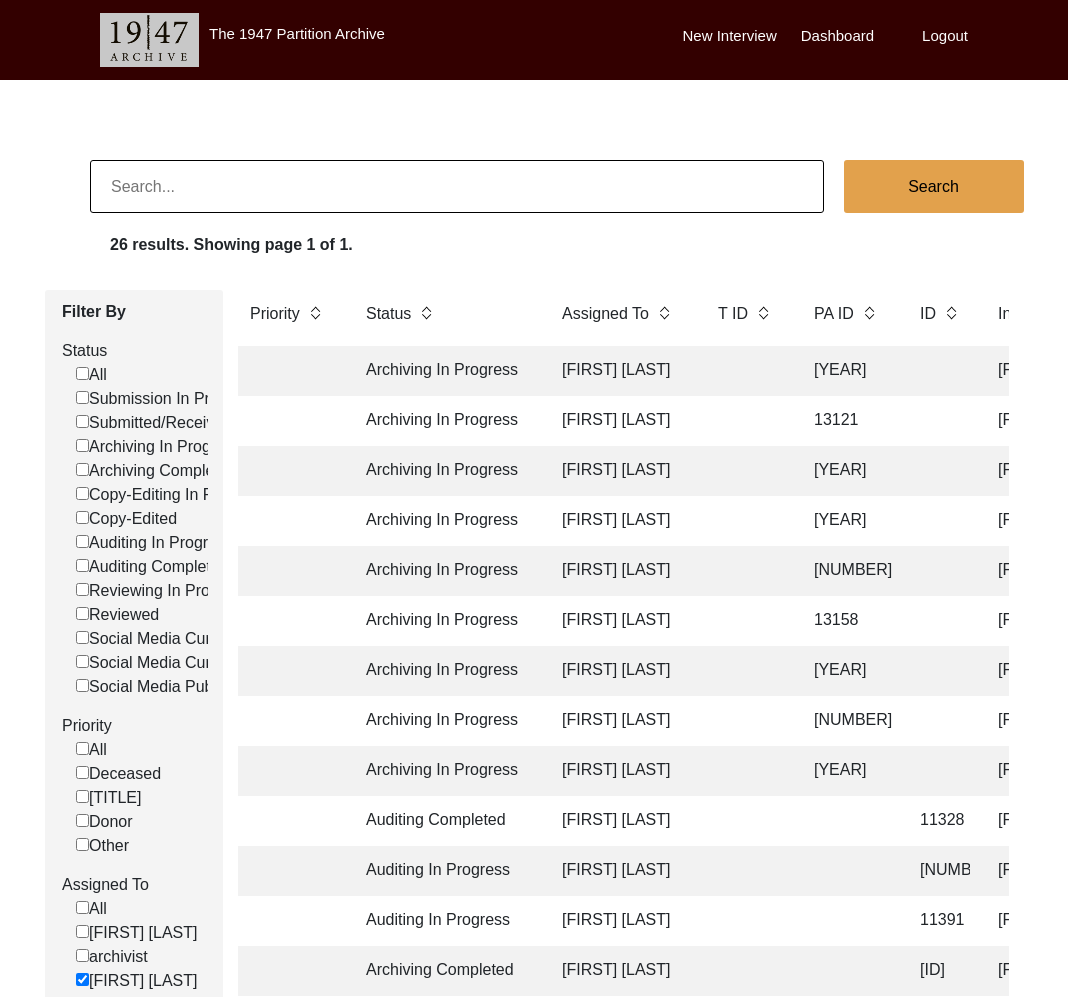click at bounding box center (457, 186) 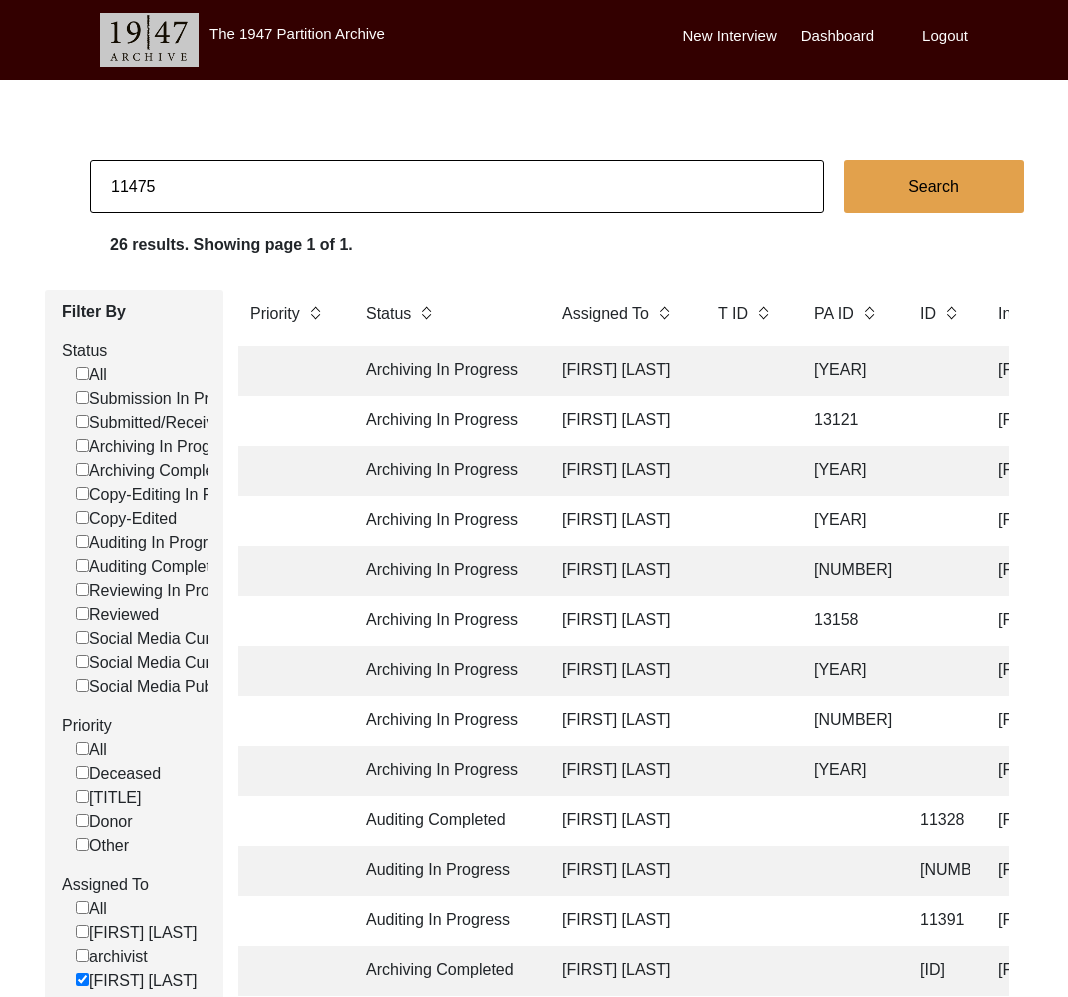 type on "11475" 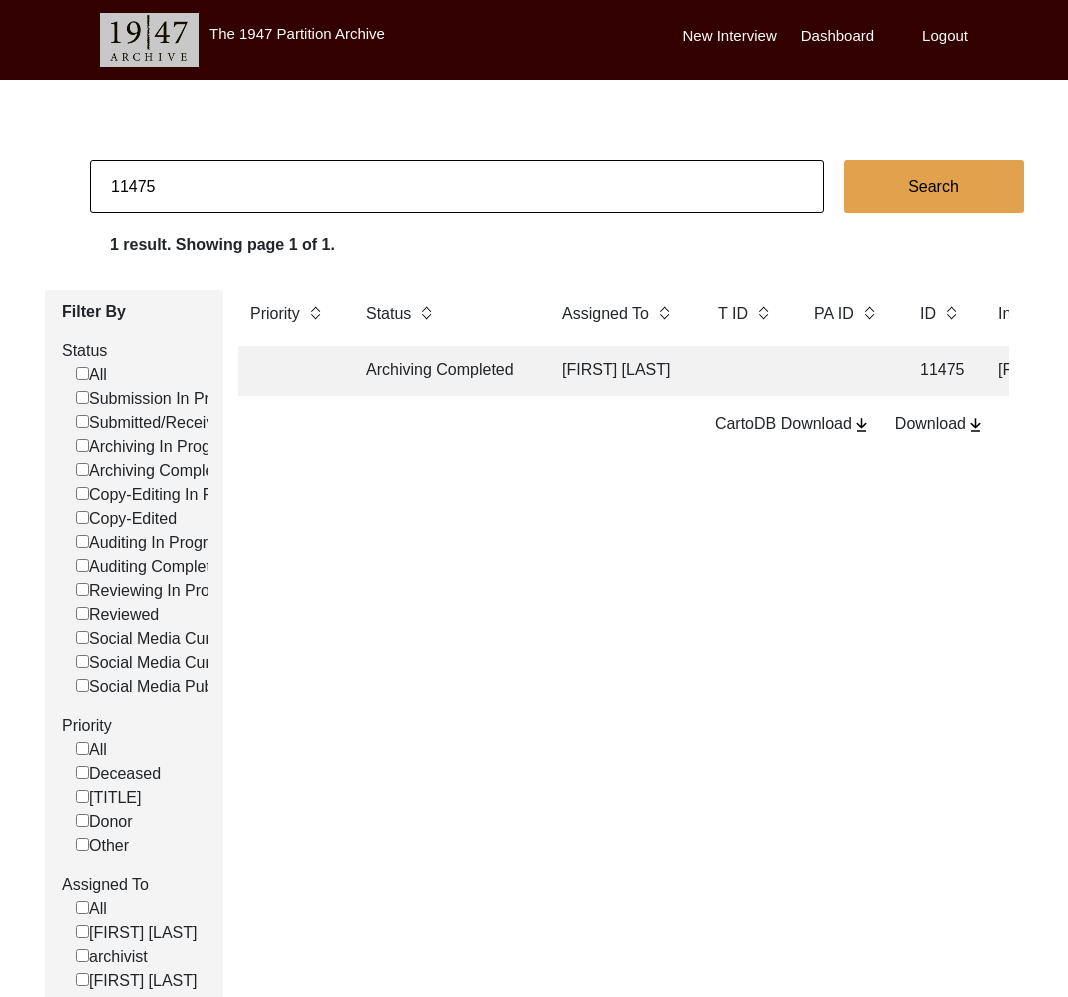 click on "Archiving Completed" at bounding box center [444, 371] 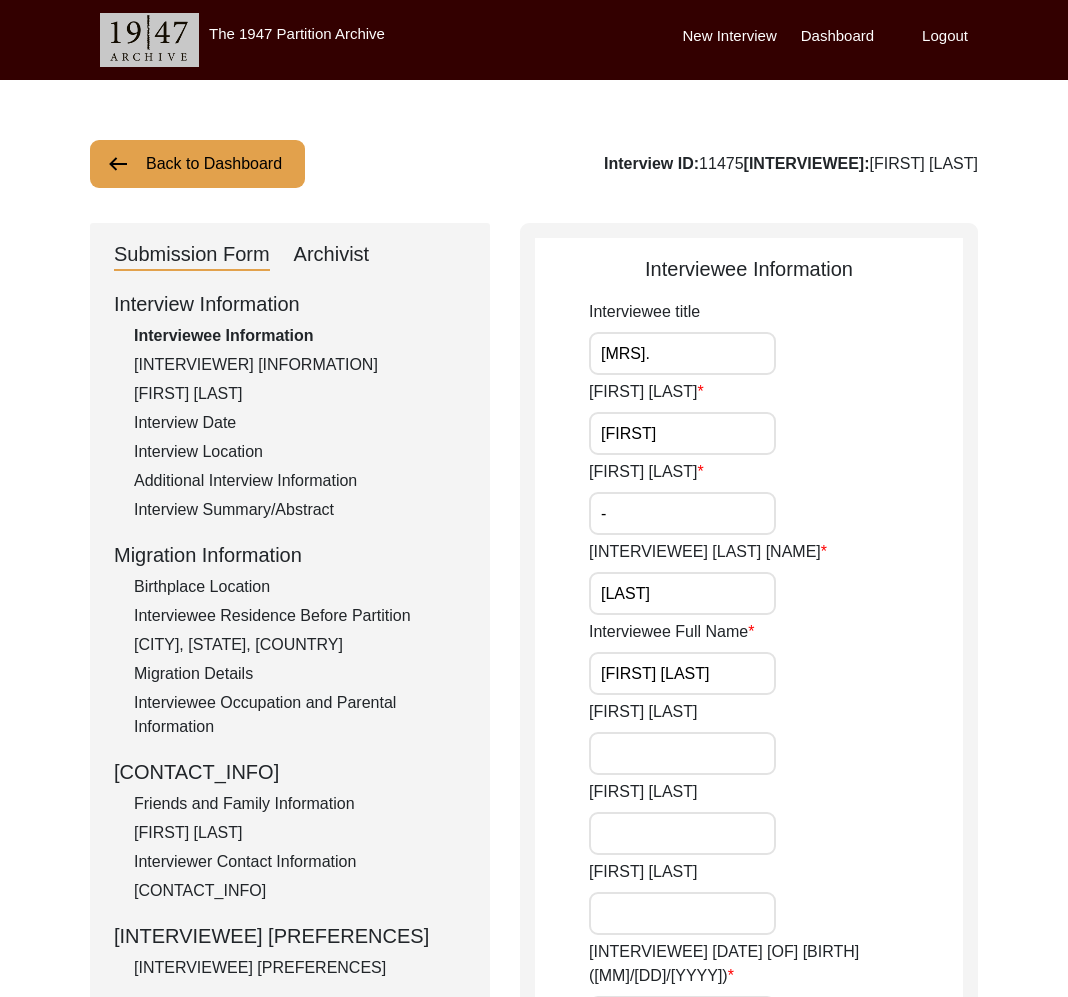 click on "[INTERVIEWER] [INFORMATION]" at bounding box center [300, 365] 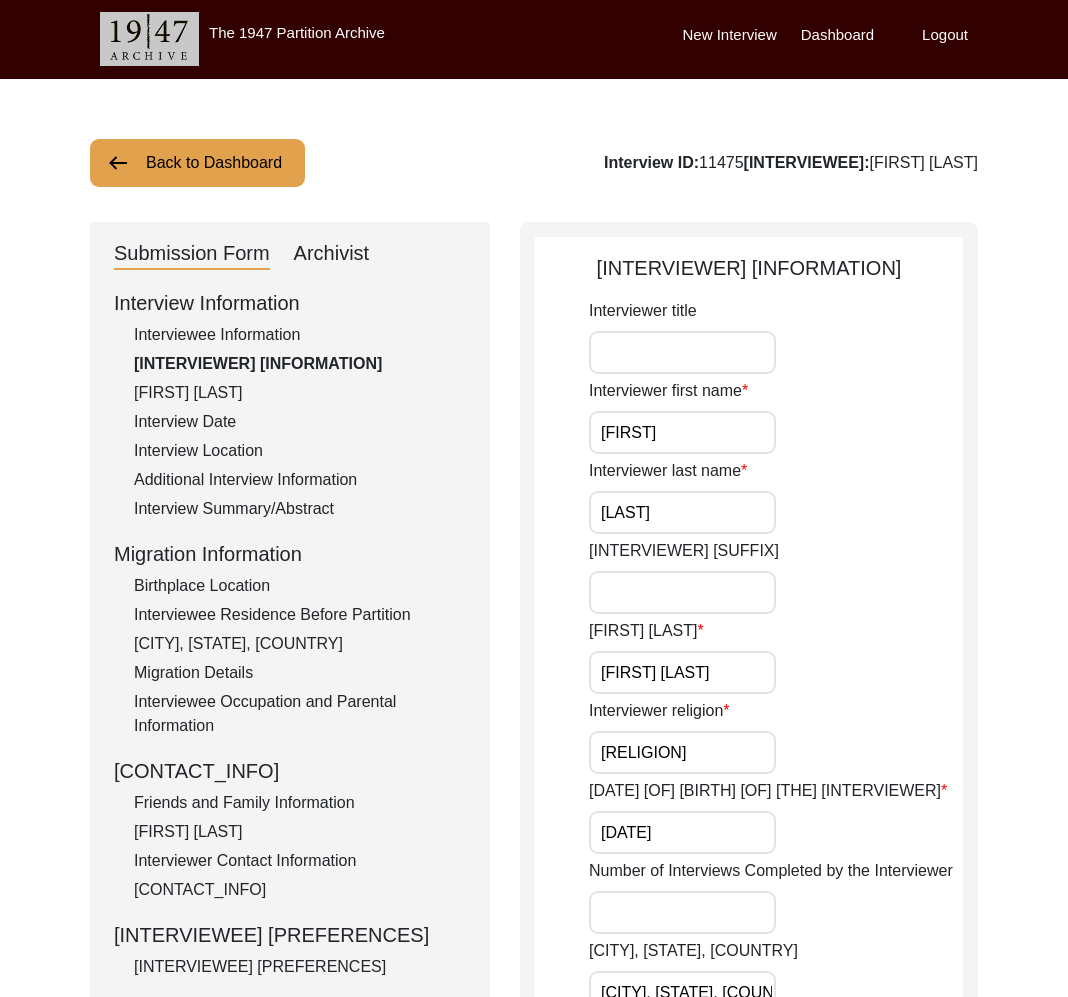 scroll, scrollTop: 0, scrollLeft: 0, axis: both 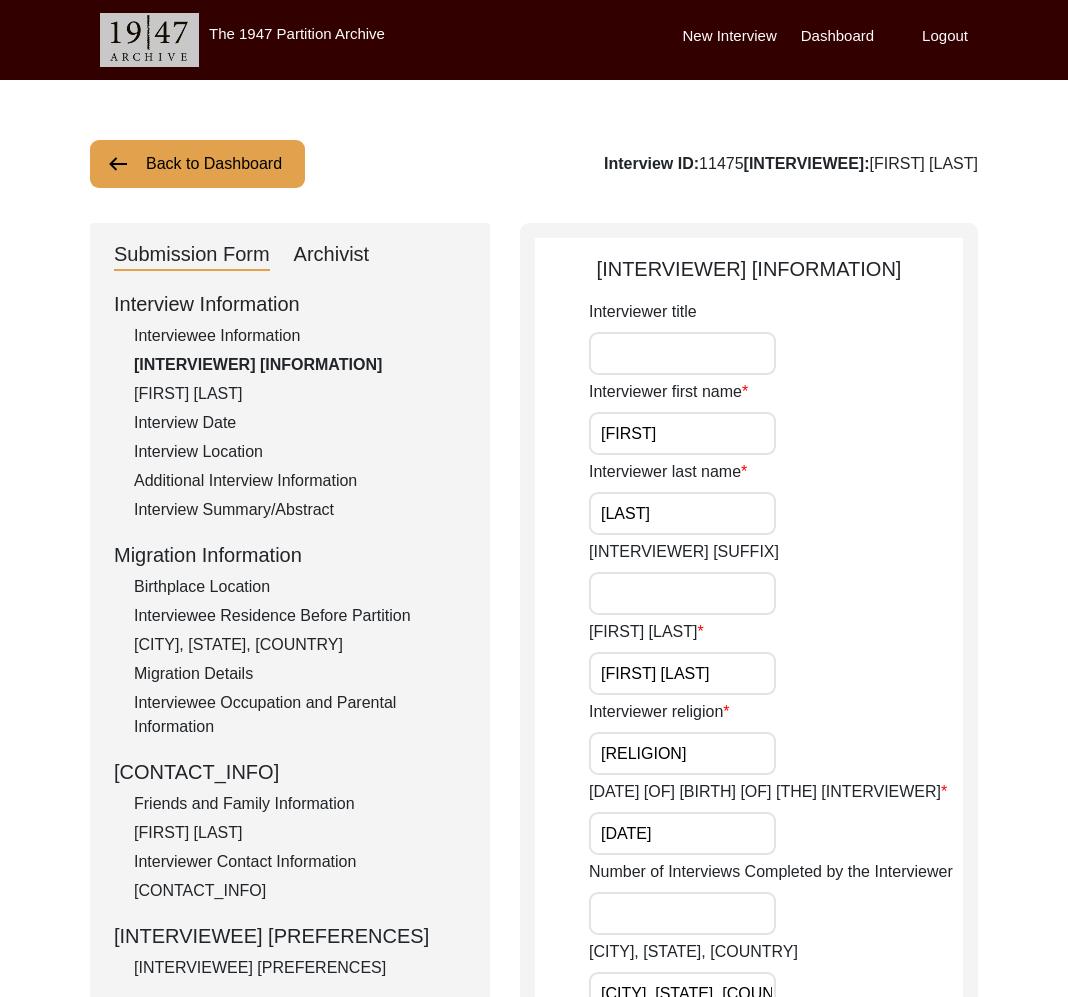click on "Interviewee Information" at bounding box center [300, 336] 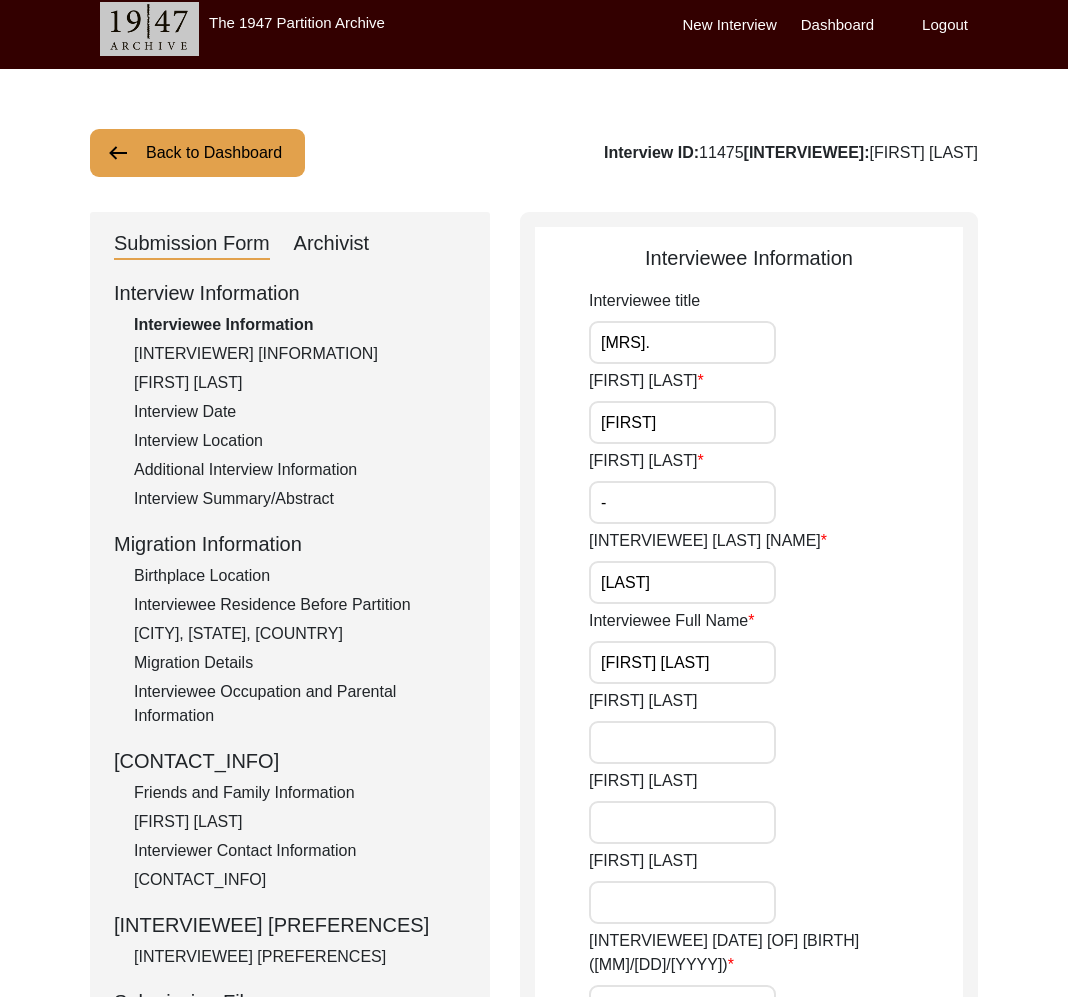 scroll, scrollTop: 12, scrollLeft: 0, axis: vertical 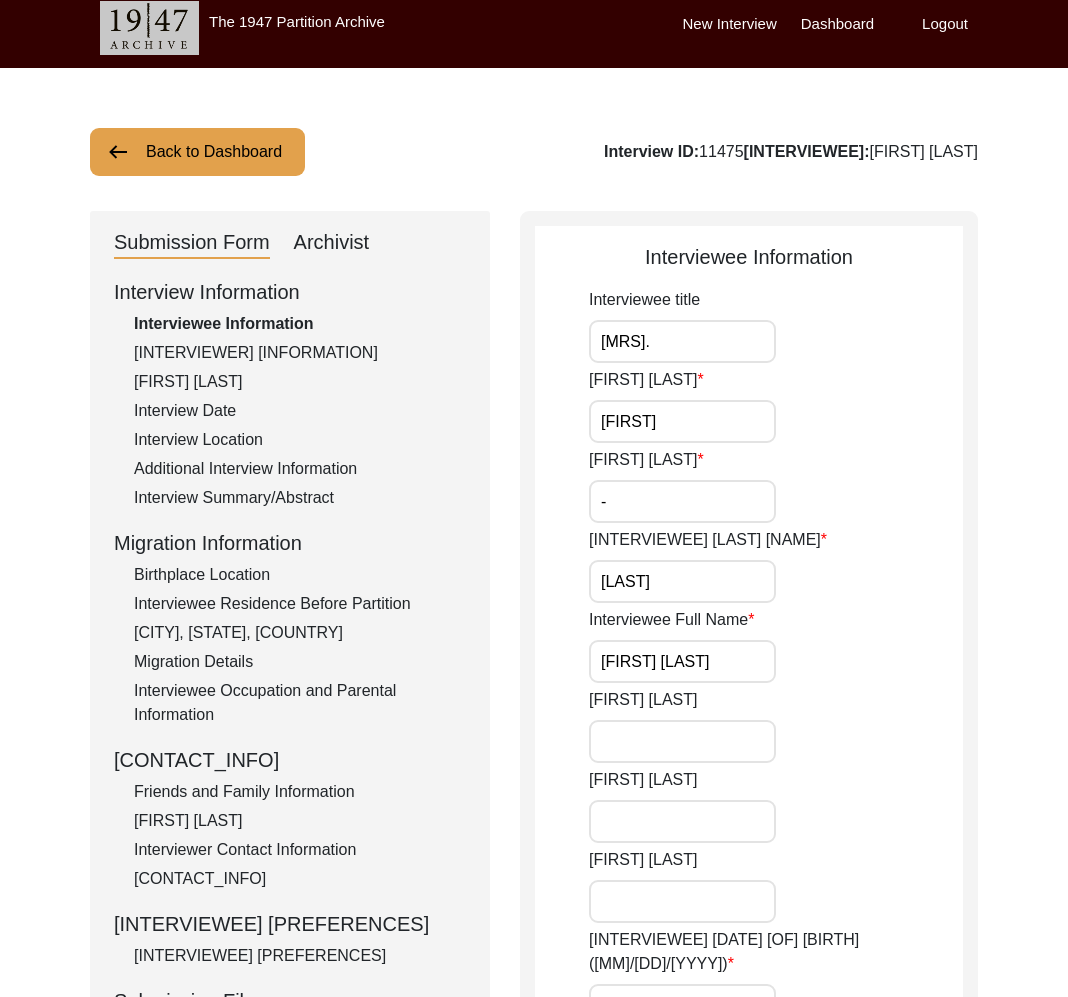 click on "Archivist" at bounding box center [332, 243] 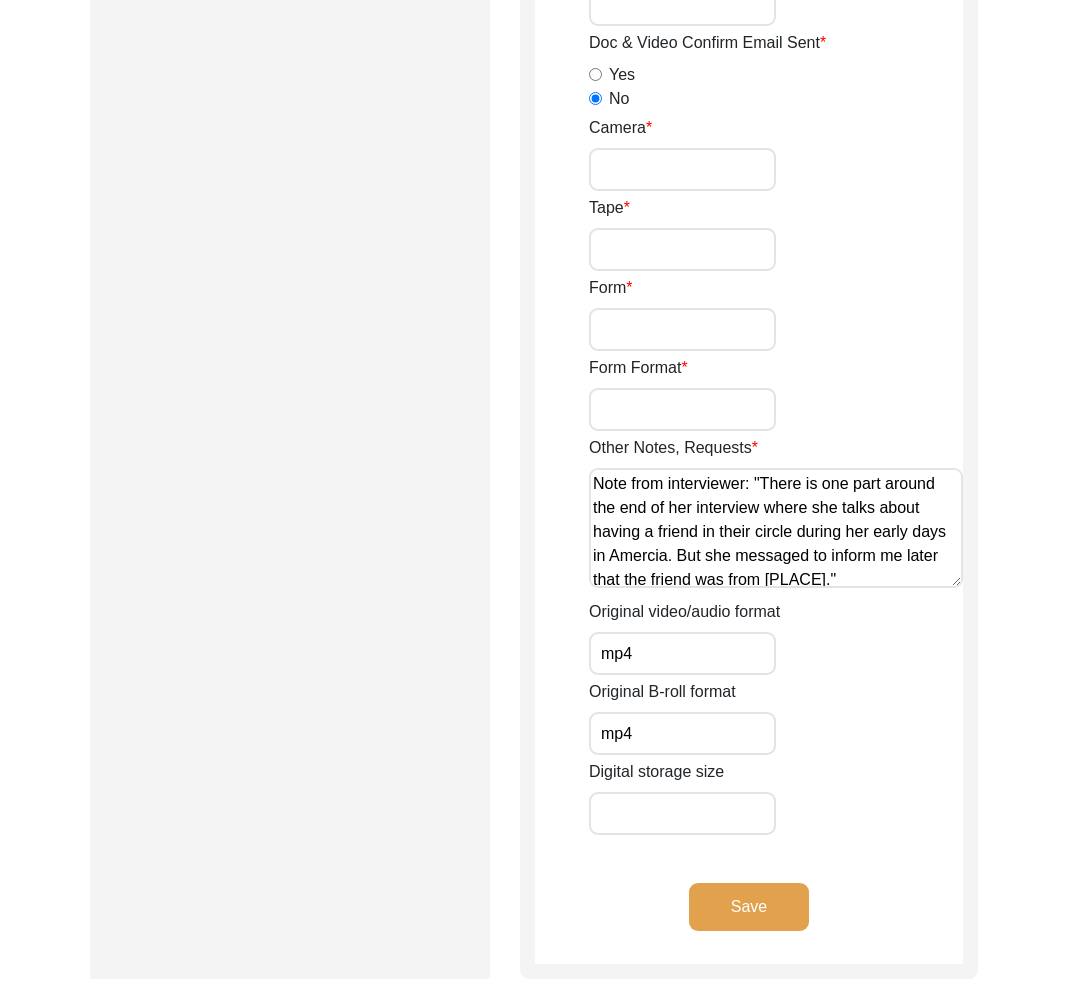 scroll, scrollTop: 3397, scrollLeft: 0, axis: vertical 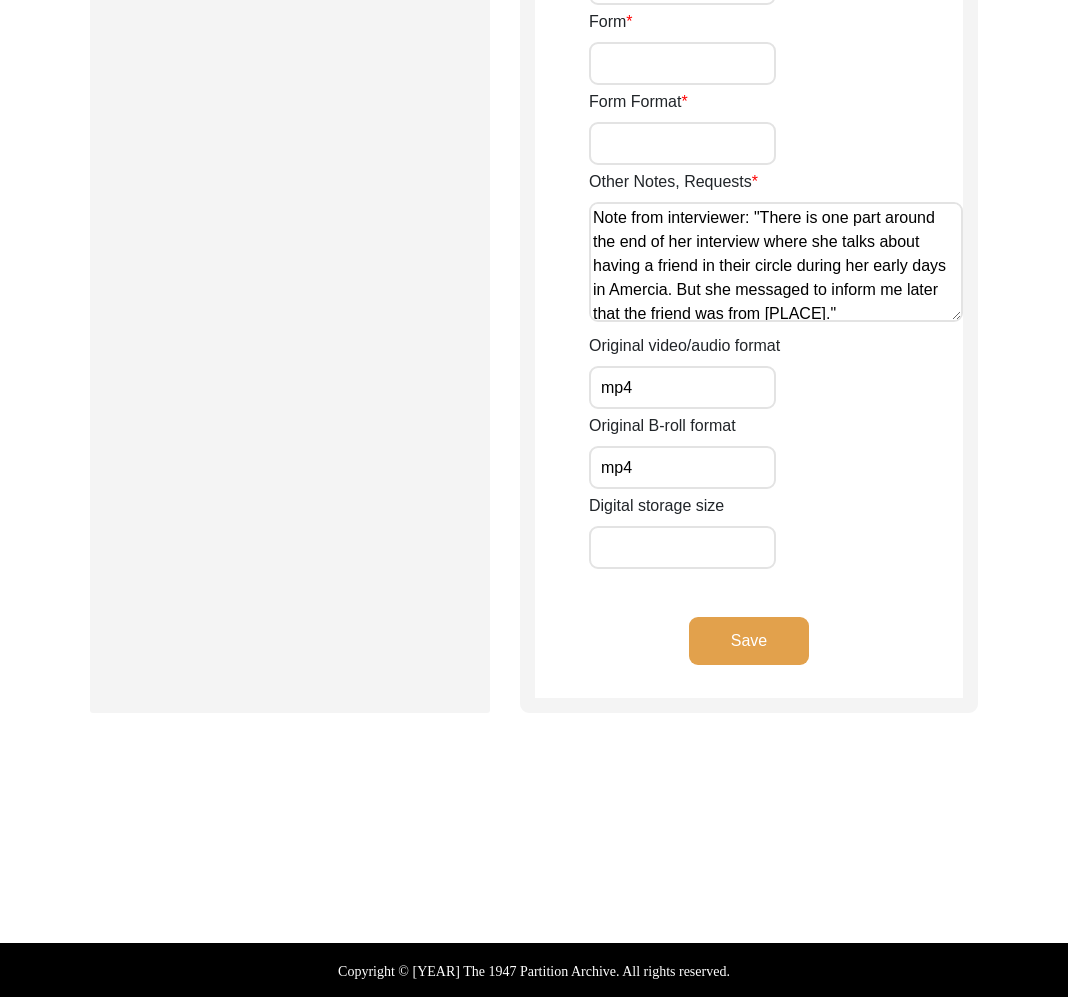 click on "Digital storage size" at bounding box center [682, 547] 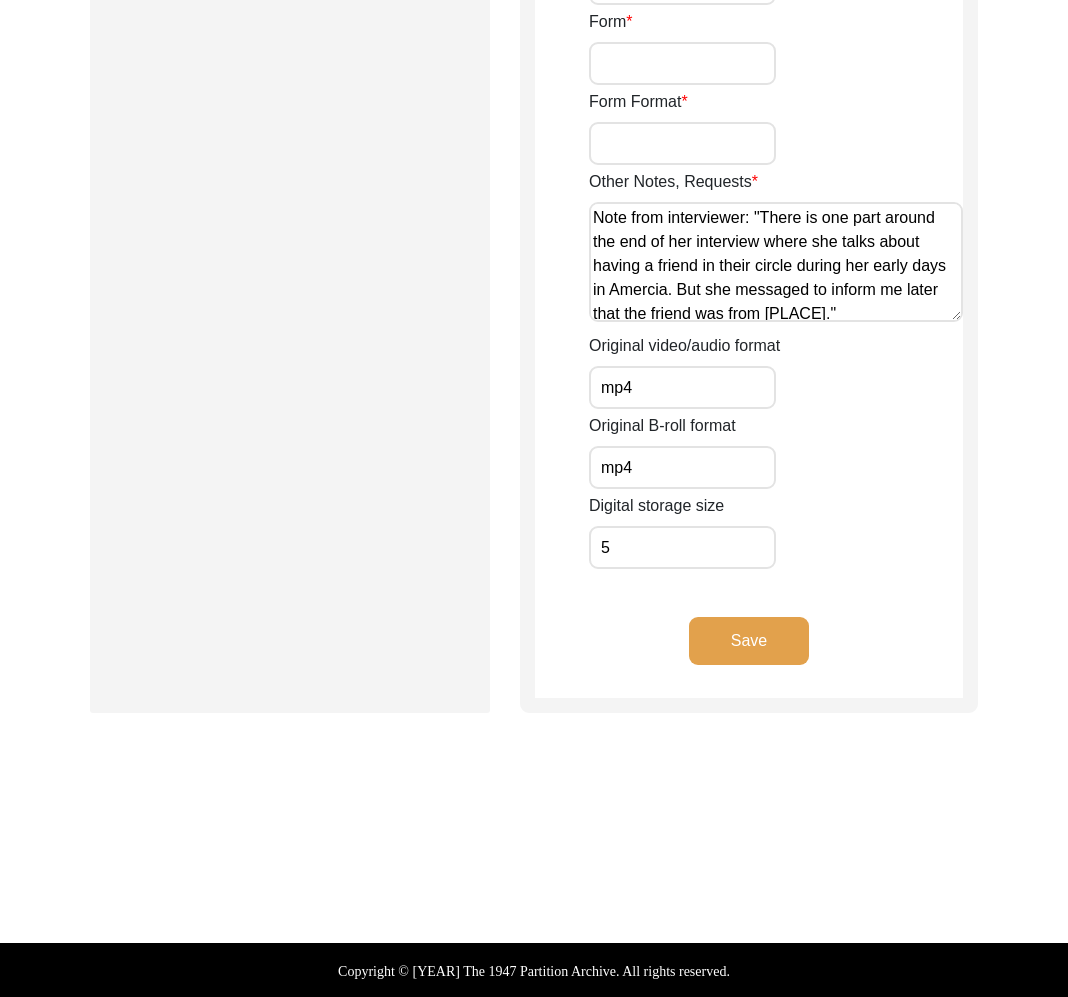 type on "5" 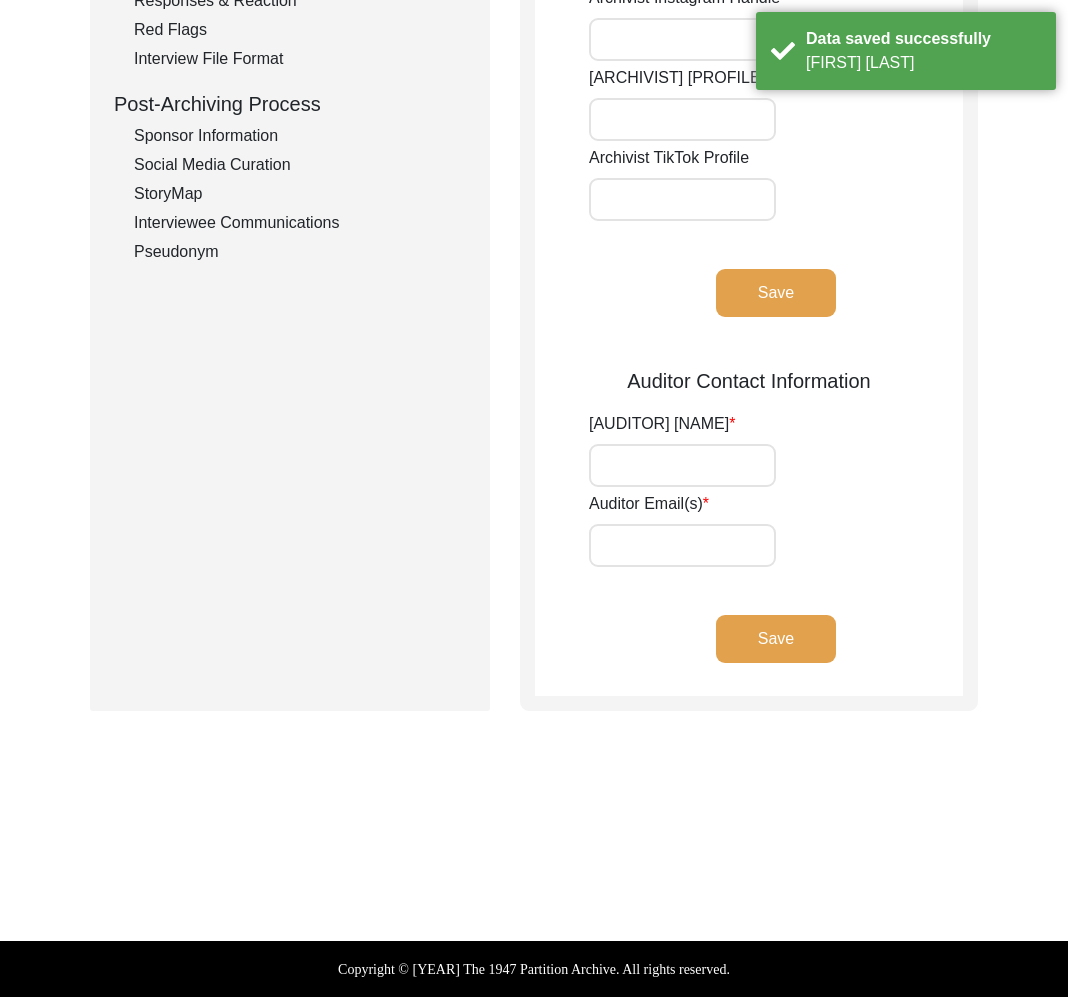 scroll, scrollTop: 0, scrollLeft: 0, axis: both 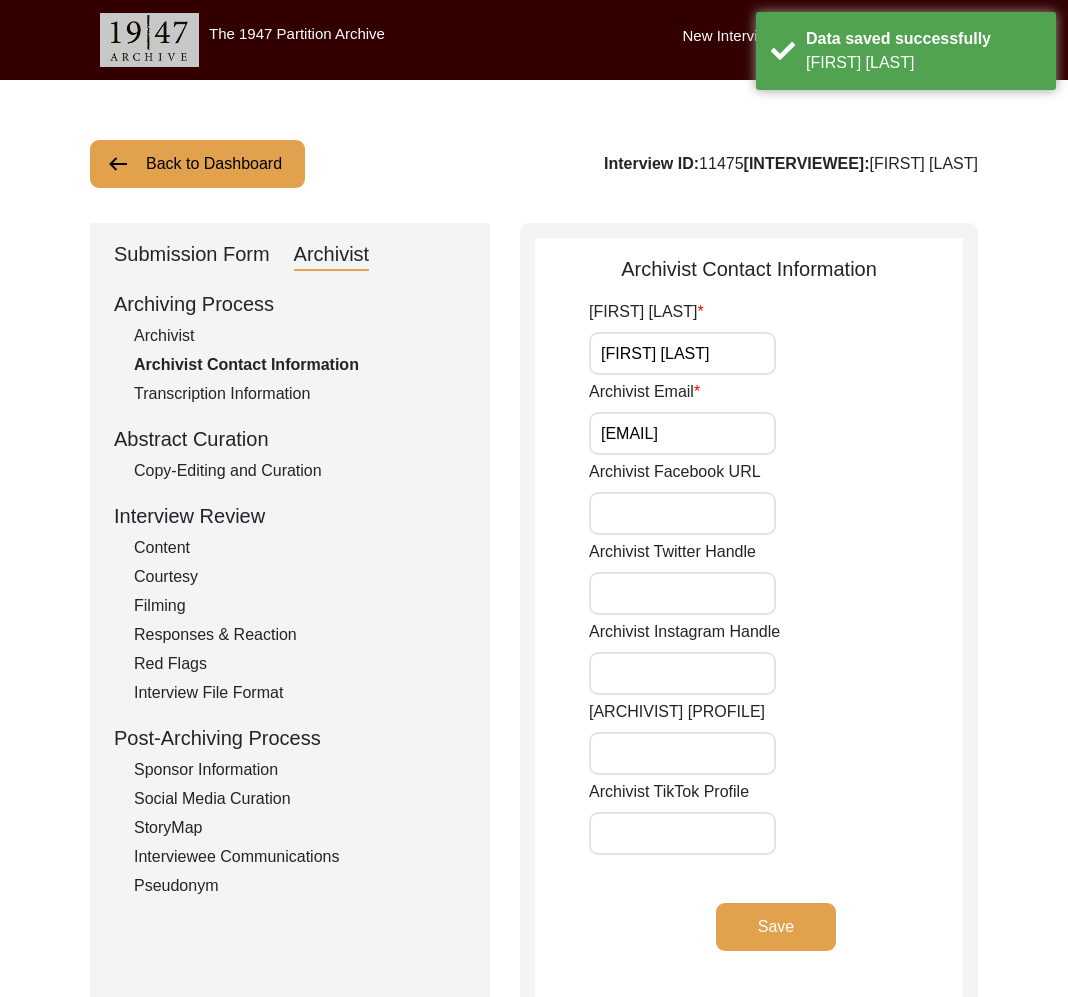drag, startPoint x: 172, startPoint y: 332, endPoint x: 591, endPoint y: 530, distance: 463.42746 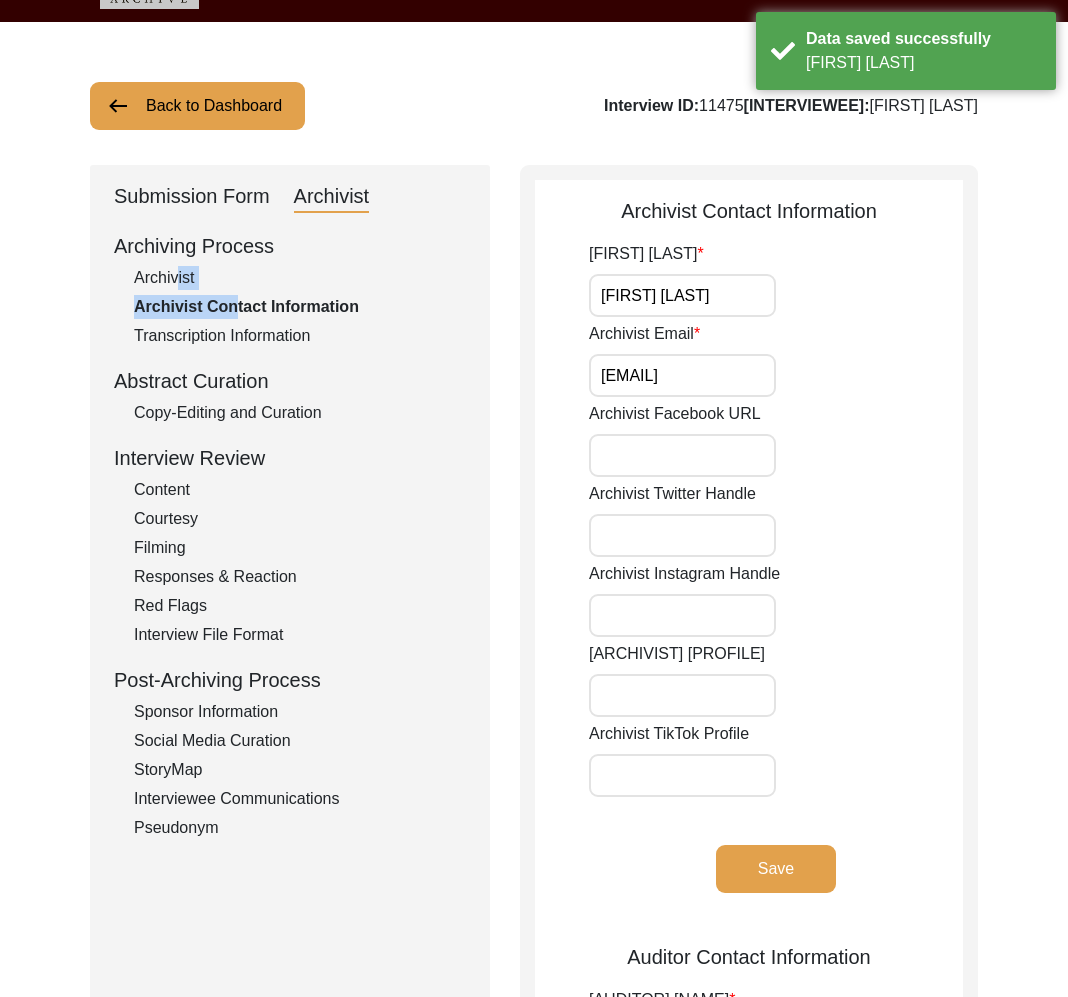 scroll, scrollTop: 79, scrollLeft: 0, axis: vertical 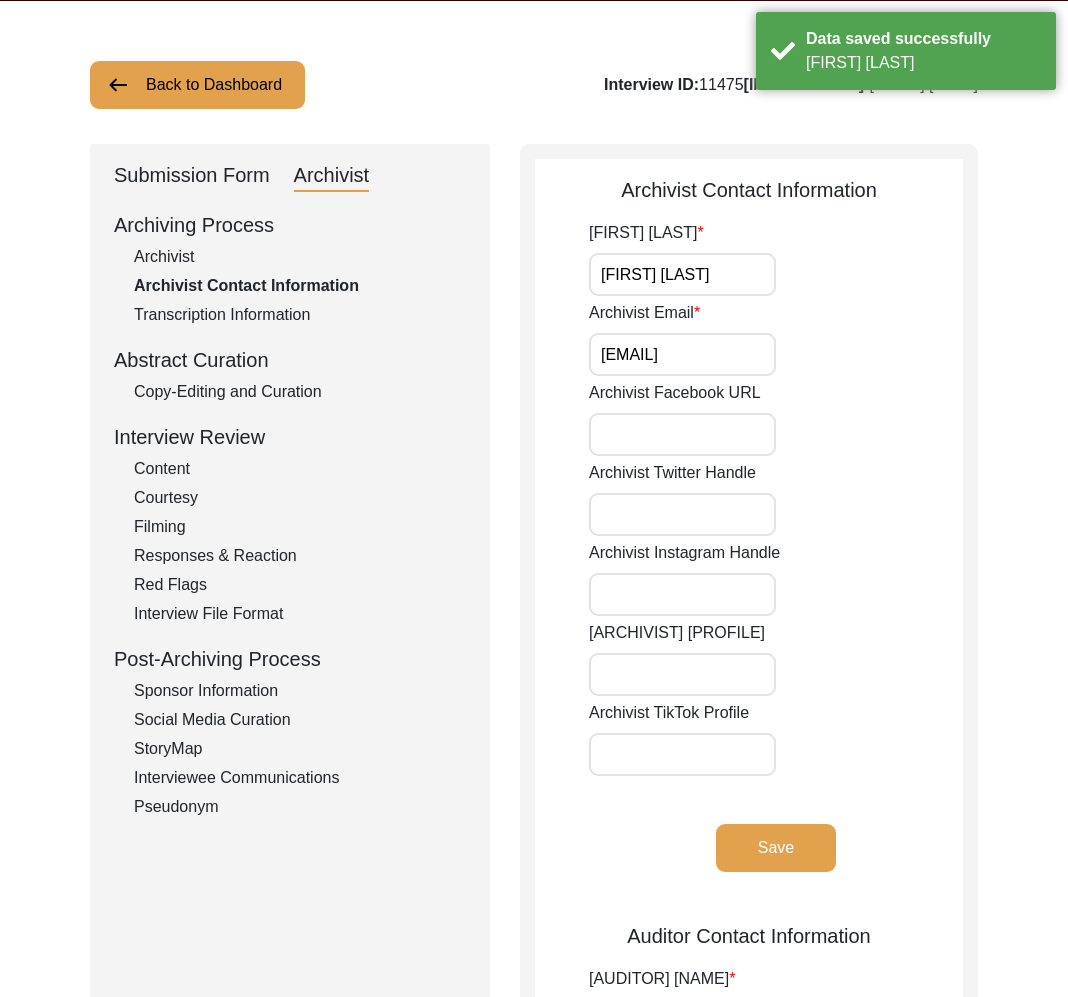 click on "Archivist" at bounding box center [300, 257] 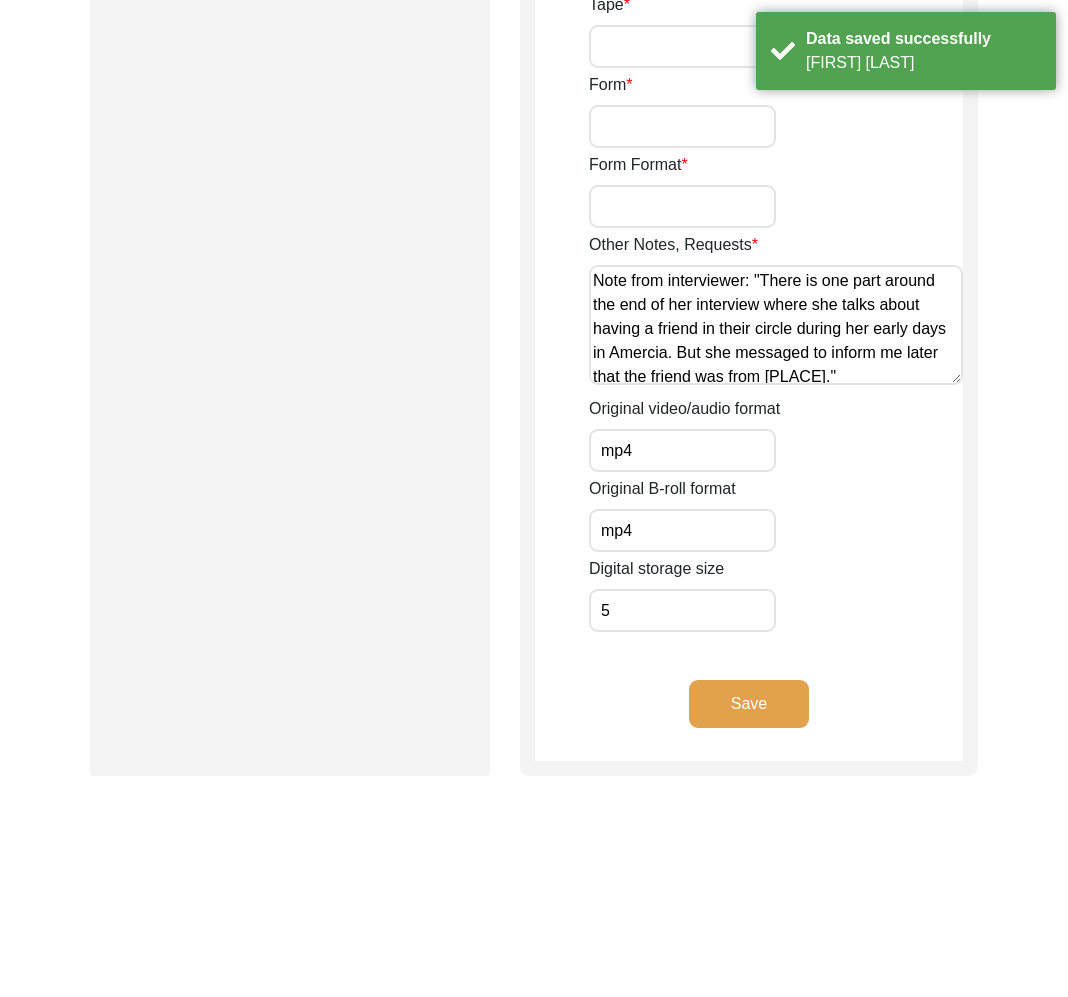 scroll, scrollTop: 3397, scrollLeft: 0, axis: vertical 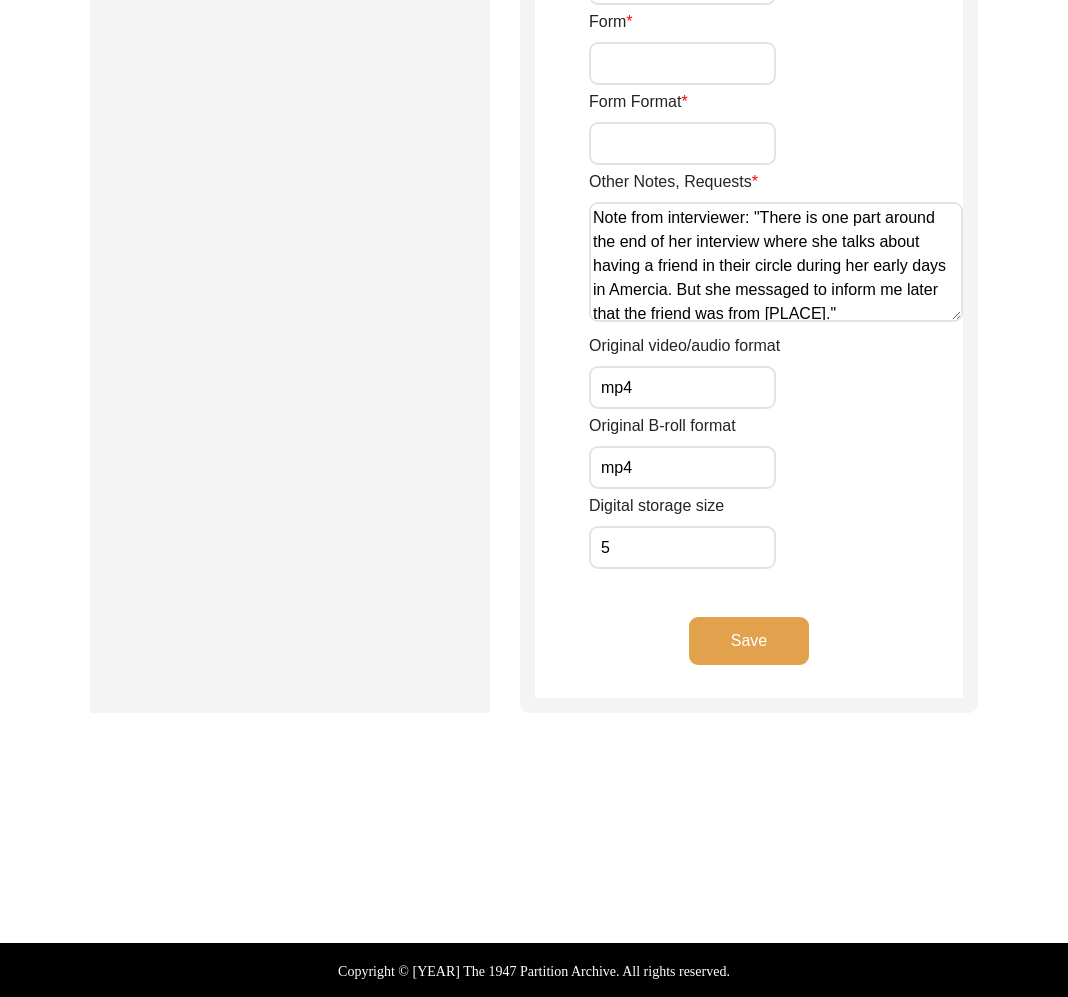 drag, startPoint x: 620, startPoint y: 534, endPoint x: 475, endPoint y: 522, distance: 145.4957 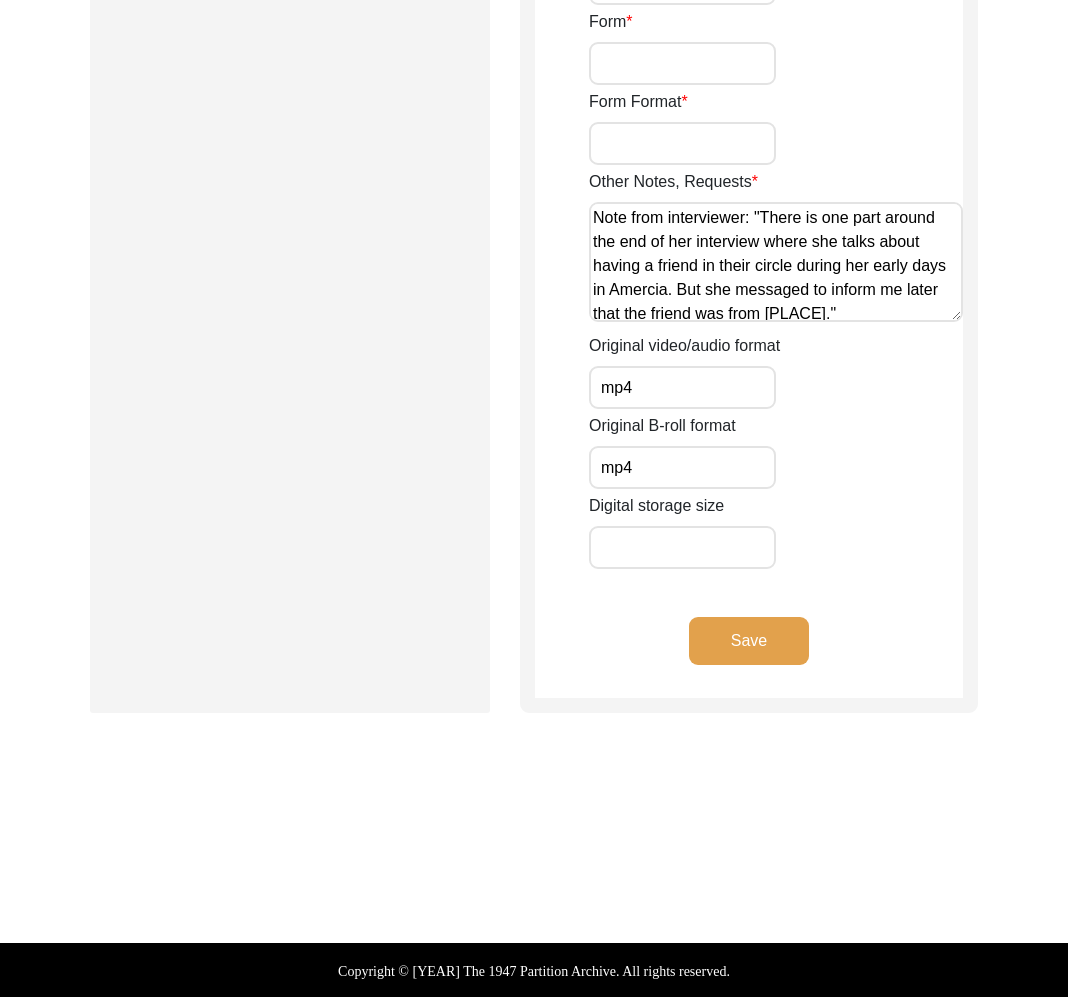 type 